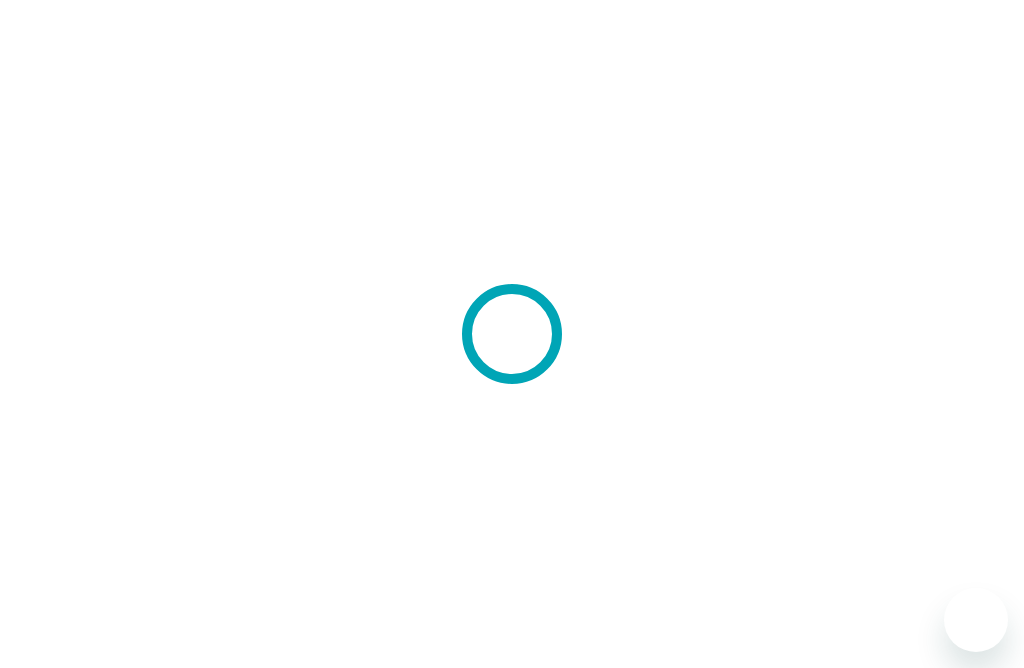 scroll, scrollTop: 0, scrollLeft: 0, axis: both 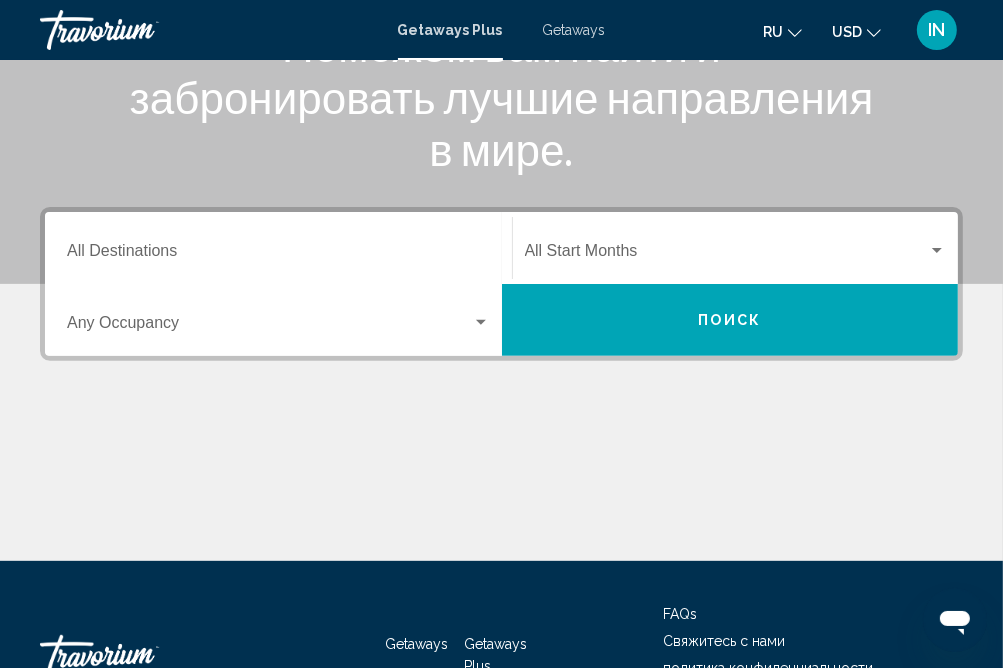 click on "Поиск" at bounding box center (730, 320) 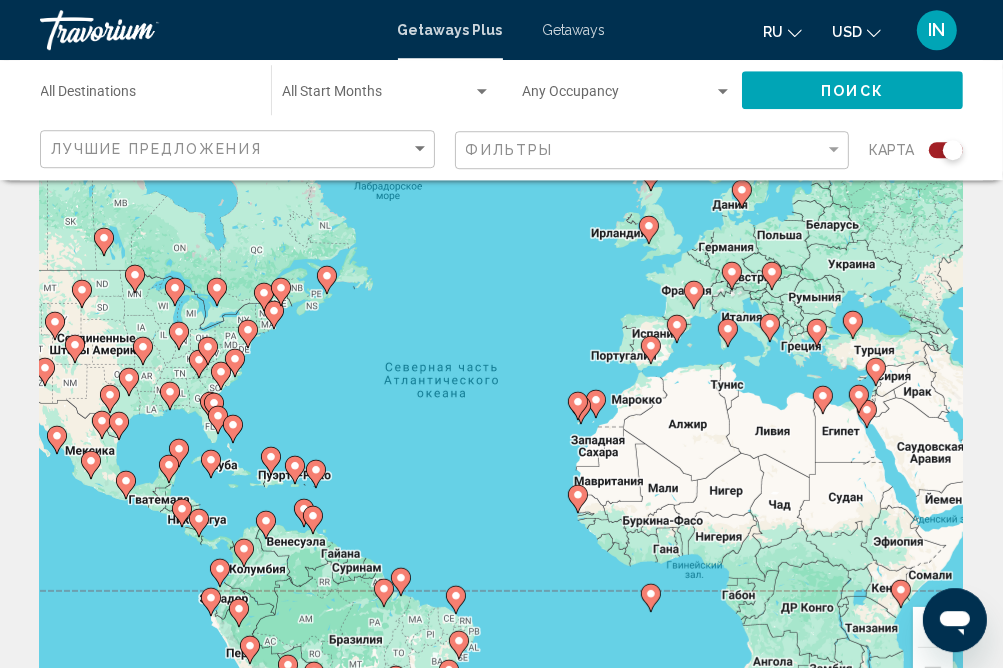 scroll, scrollTop: 105, scrollLeft: 0, axis: vertical 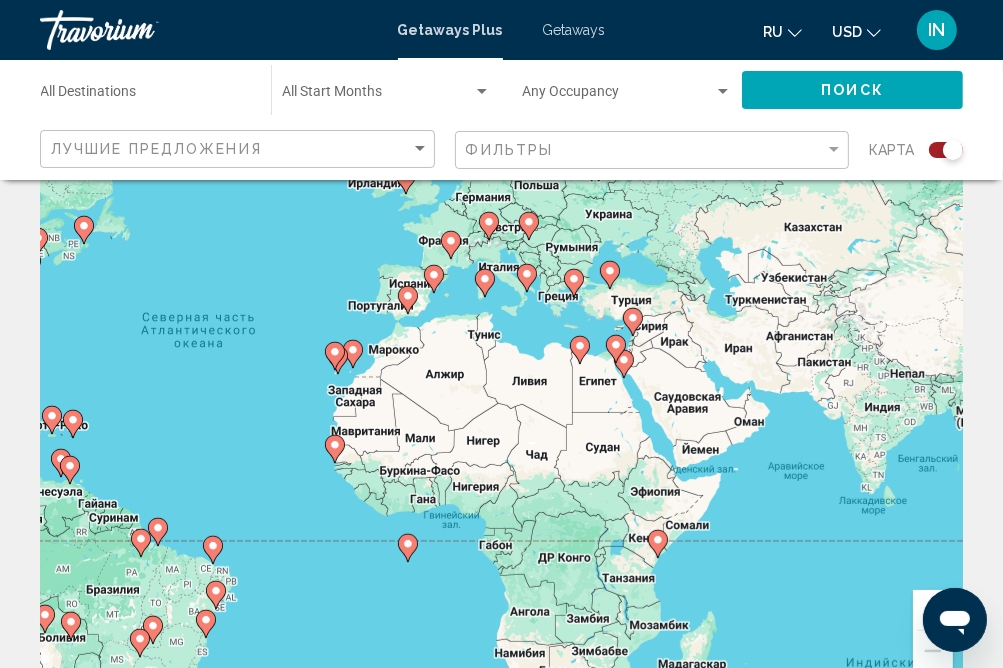 drag, startPoint x: 557, startPoint y: 418, endPoint x: 318, endPoint y: 385, distance: 241.26749 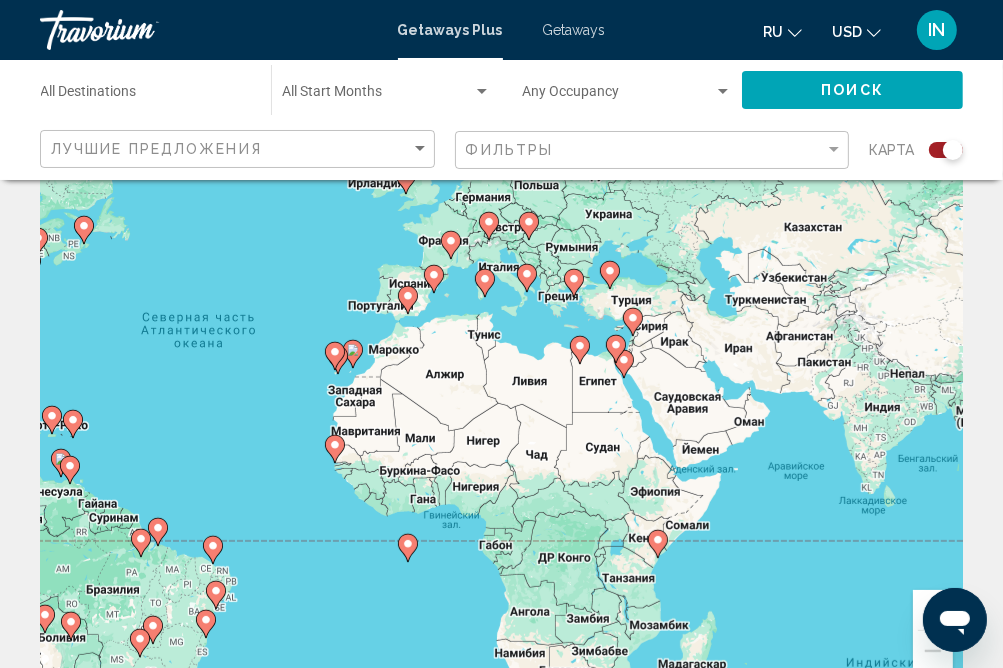 click on "Чтобы активировать перетаскивание с помощью клавиатуры, нажмите Alt + Ввод. После этого перемещайте маркер, используя клавиши со стрелками. Чтобы завершить перетаскивание, нажмите клавишу Ввод. Чтобы отменить действие, нажмите клавишу Esc." at bounding box center [501, 395] 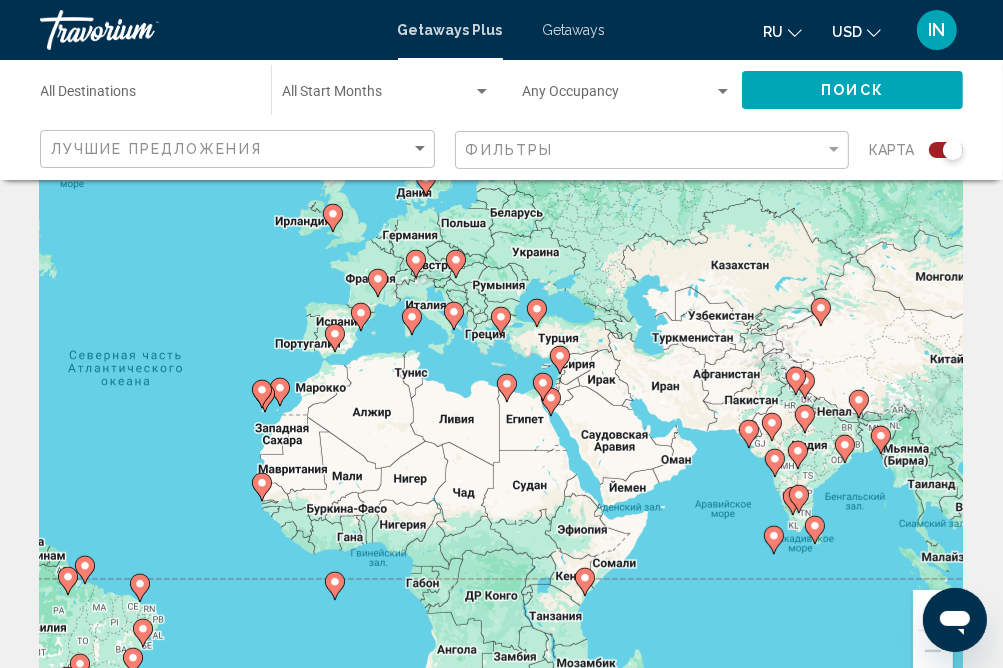 drag, startPoint x: 581, startPoint y: 430, endPoint x: 506, endPoint y: 467, distance: 83.630135 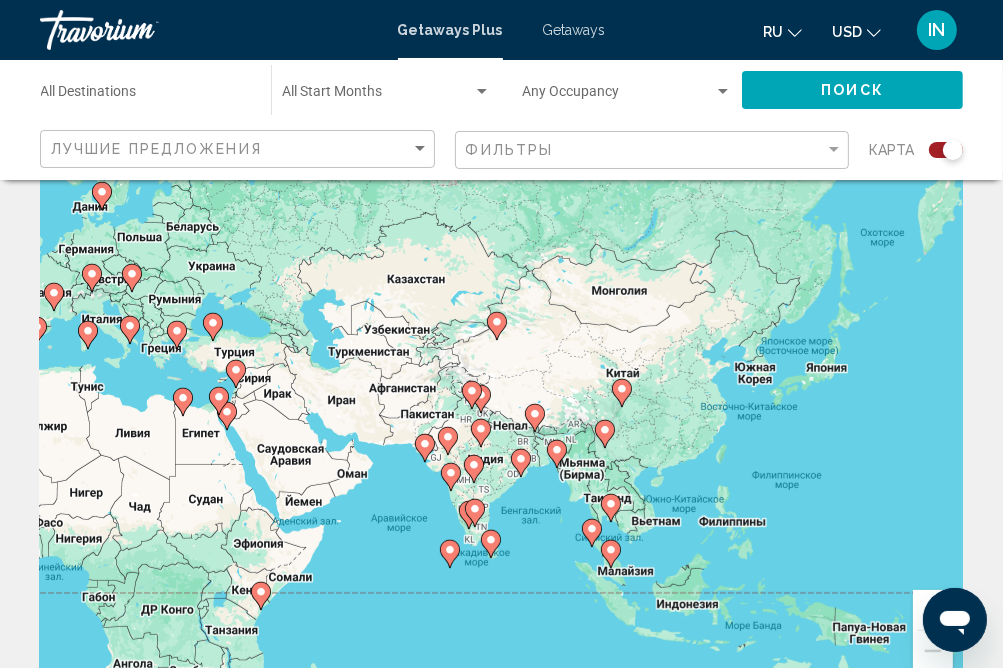 drag, startPoint x: 774, startPoint y: 410, endPoint x: 445, endPoint y: 422, distance: 329.21878 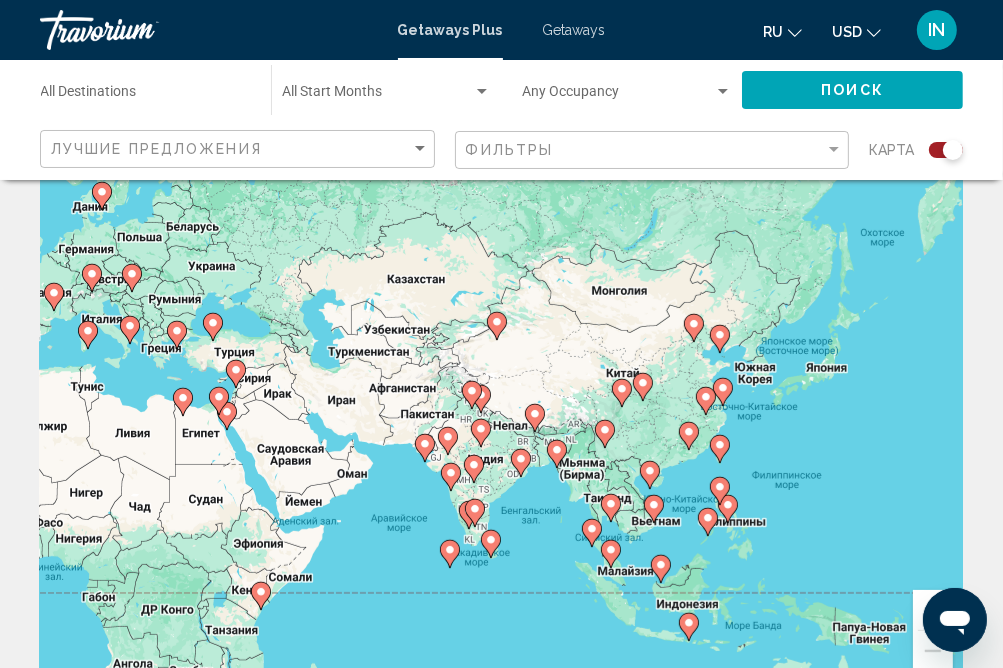 click 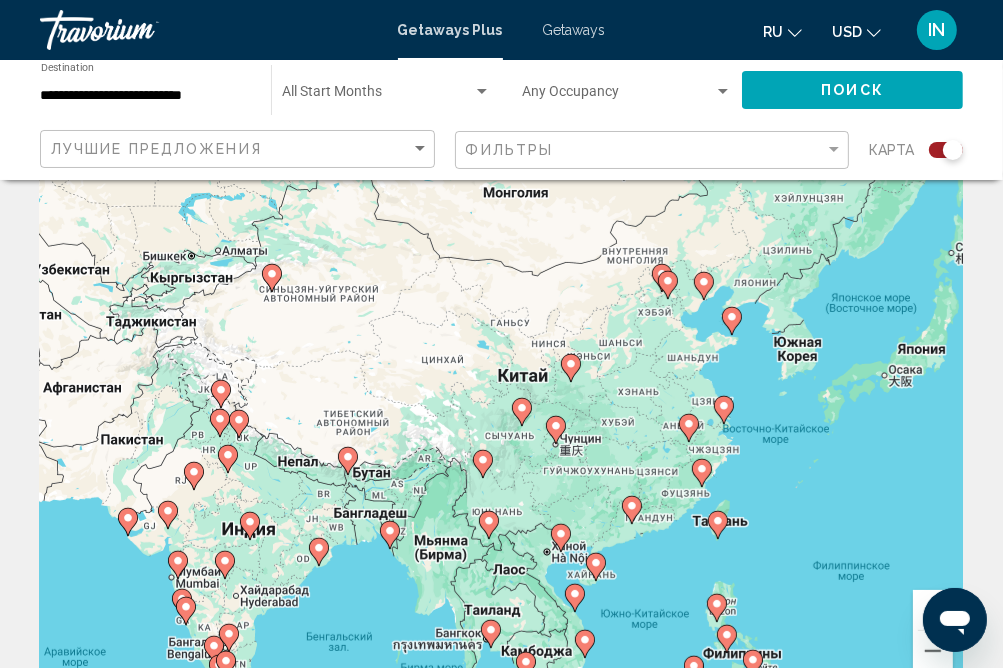 click 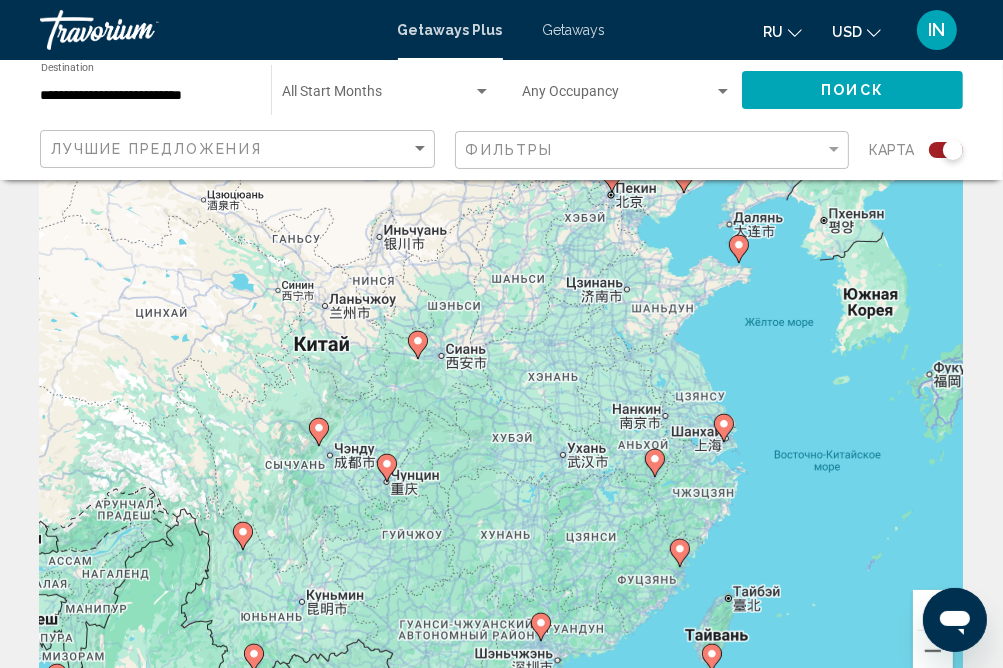 type on "**********" 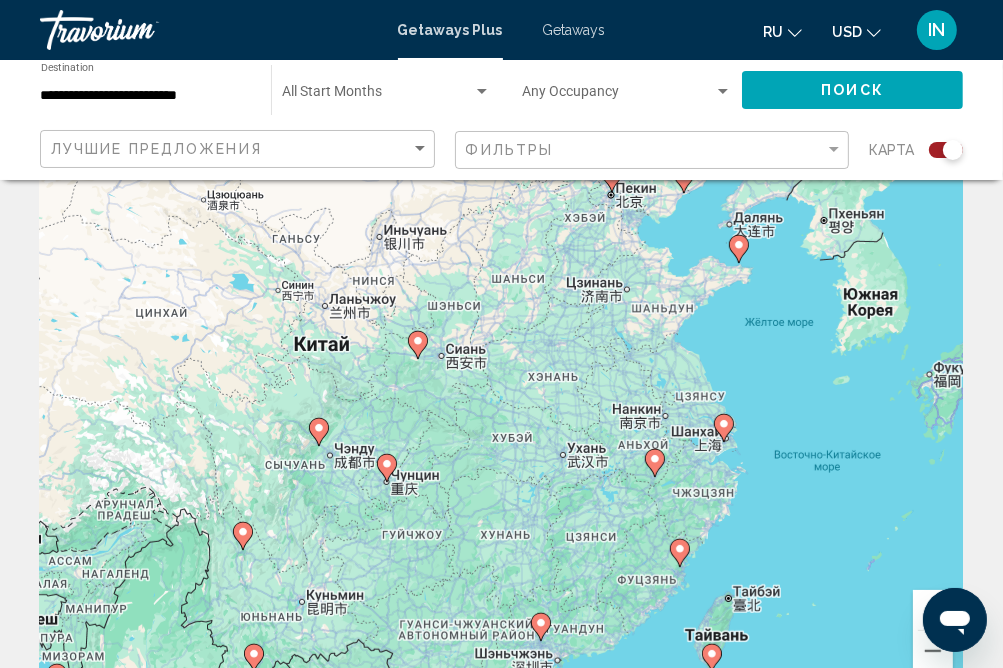 click 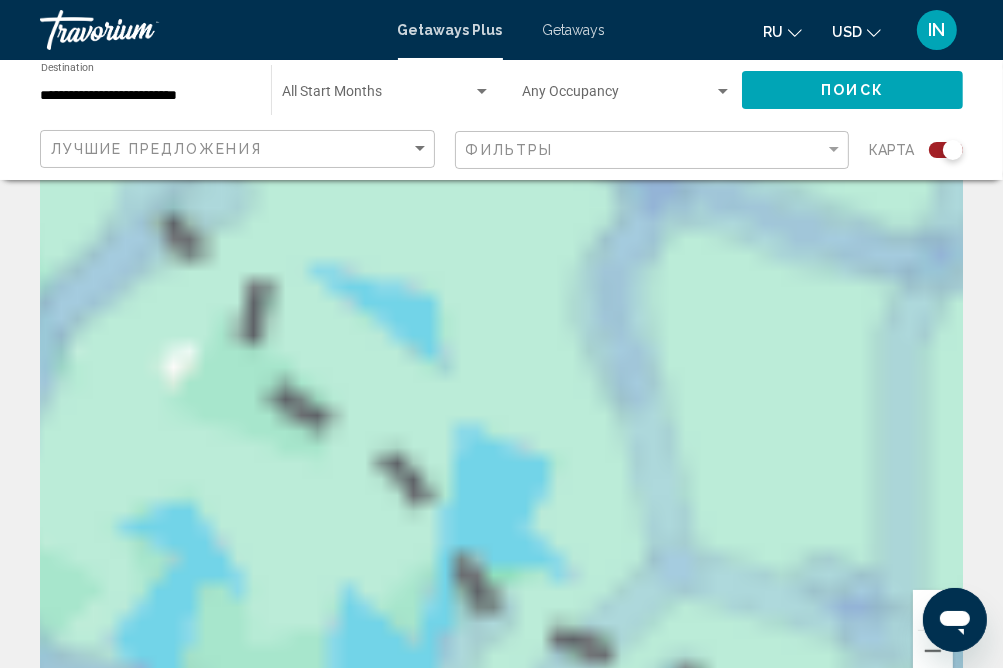 click on "Для навигации используйте клавиши со стрелками." at bounding box center [501, 395] 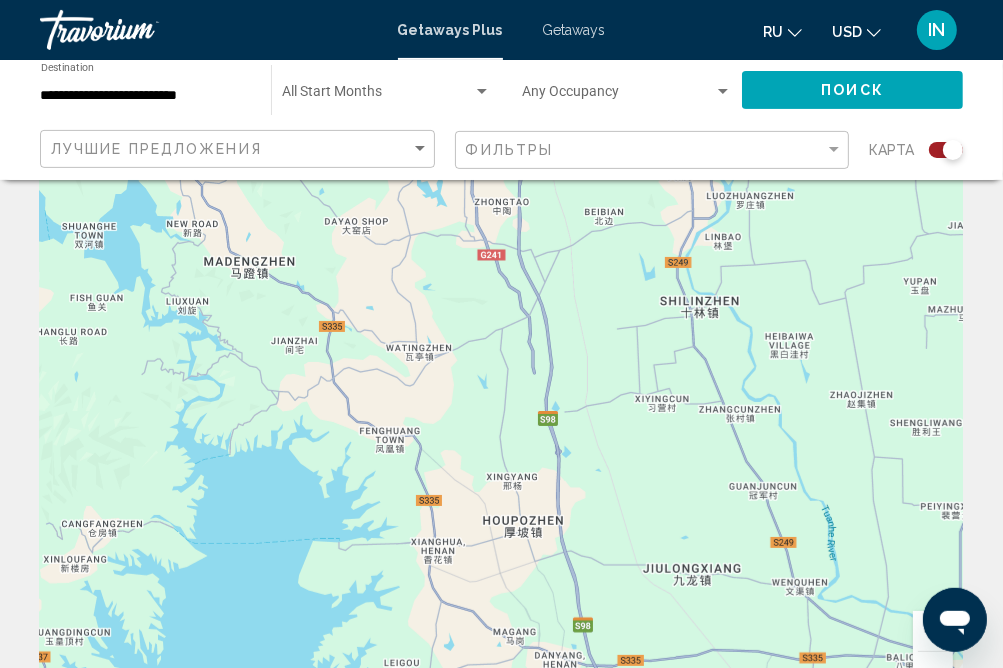 scroll, scrollTop: 316, scrollLeft: 0, axis: vertical 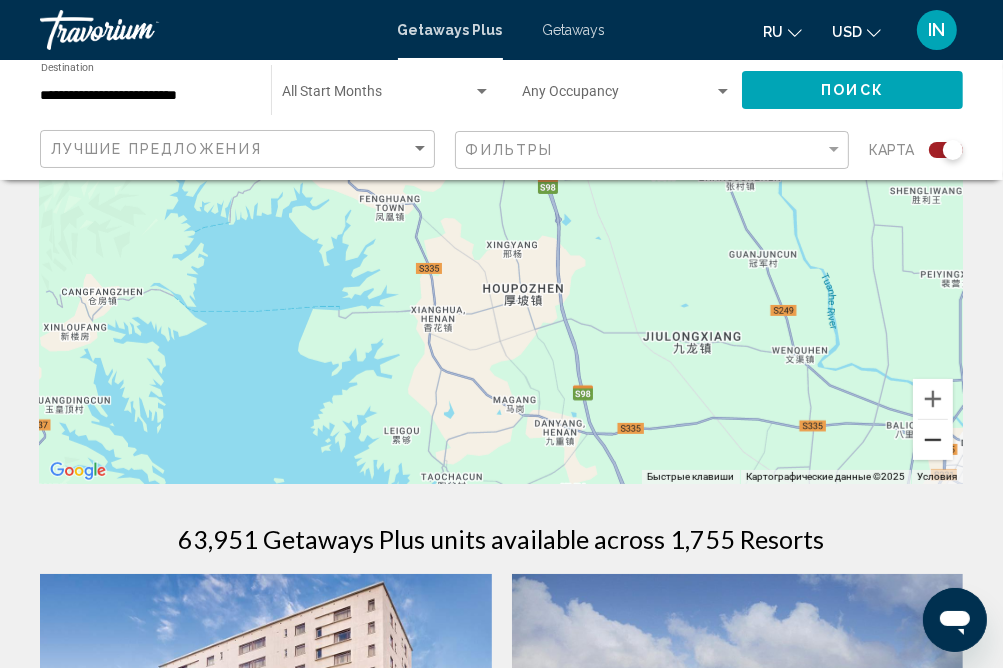click at bounding box center [933, 440] 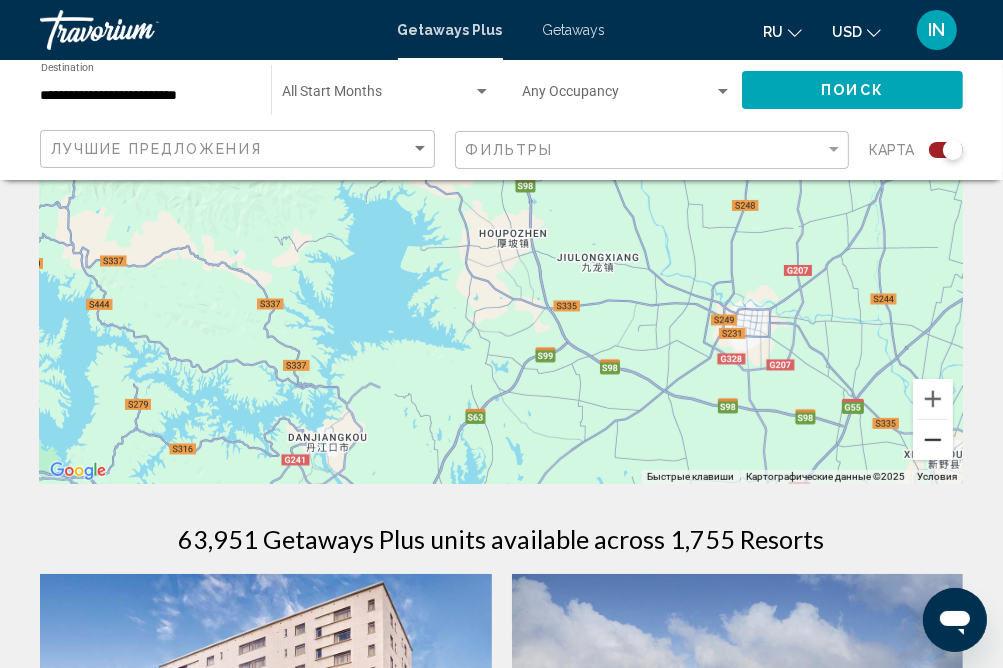 click at bounding box center [933, 440] 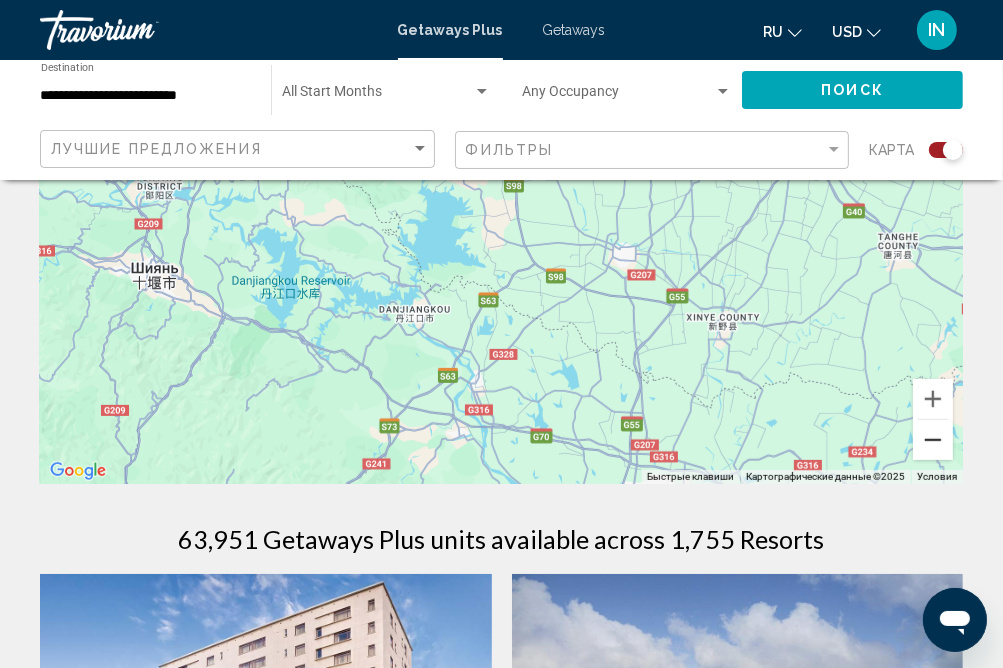 click at bounding box center [933, 440] 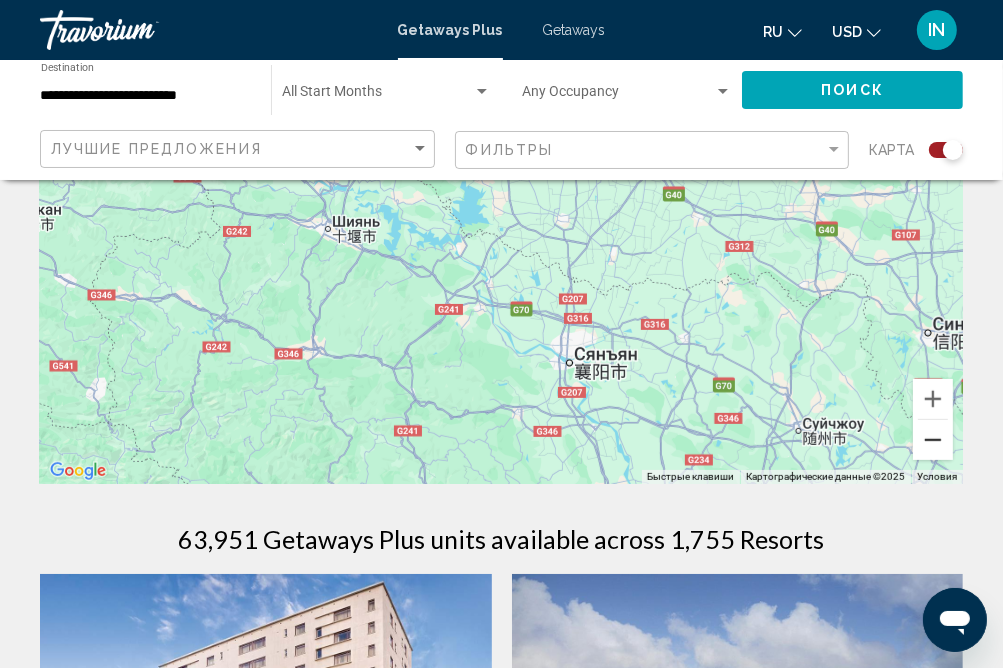 click at bounding box center [933, 440] 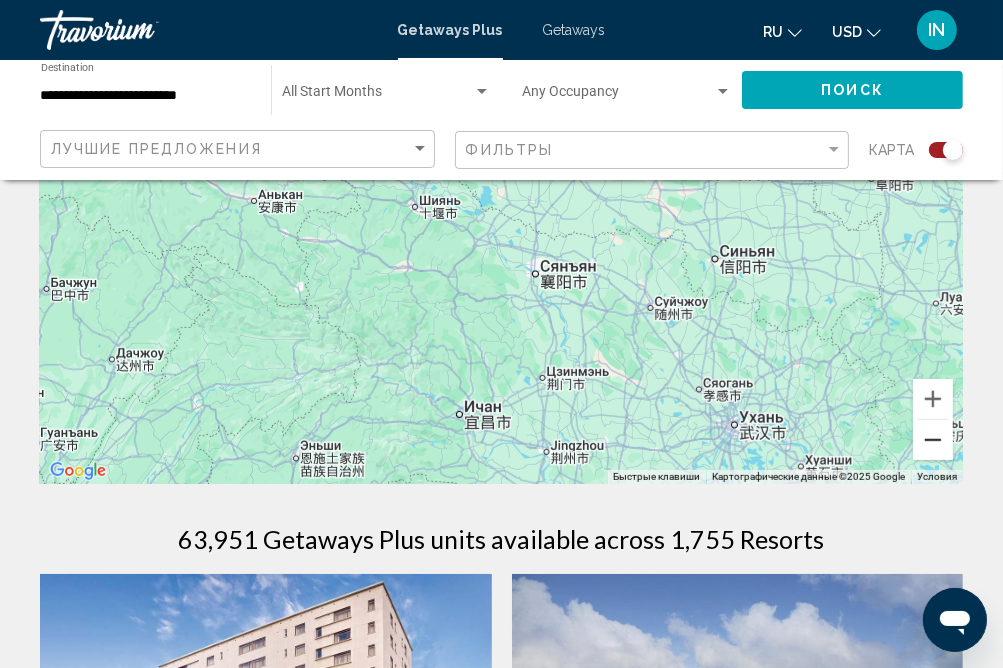 click at bounding box center [933, 440] 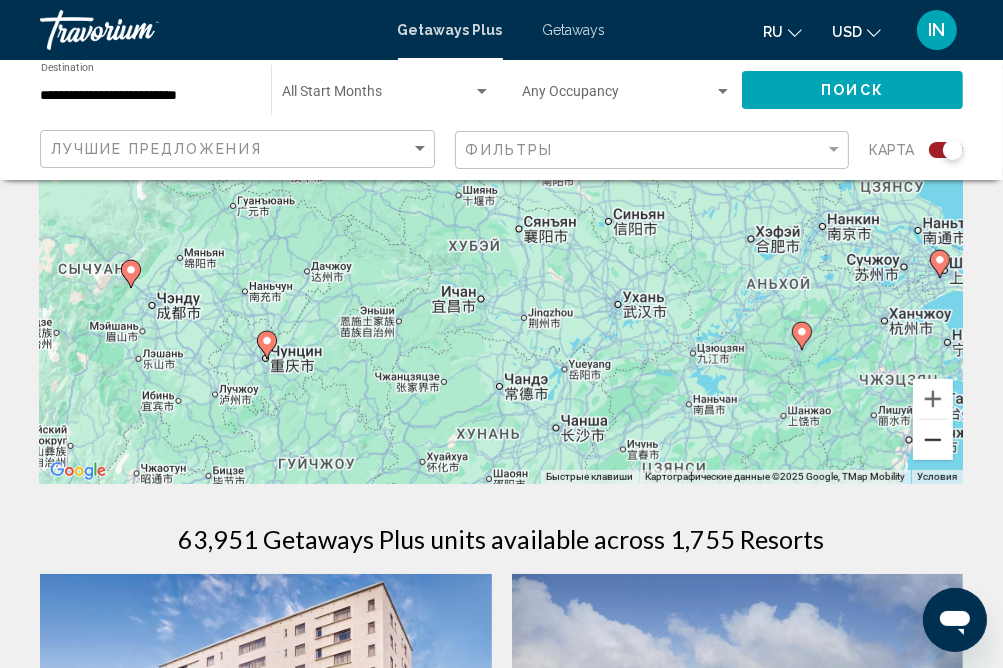 click at bounding box center (933, 440) 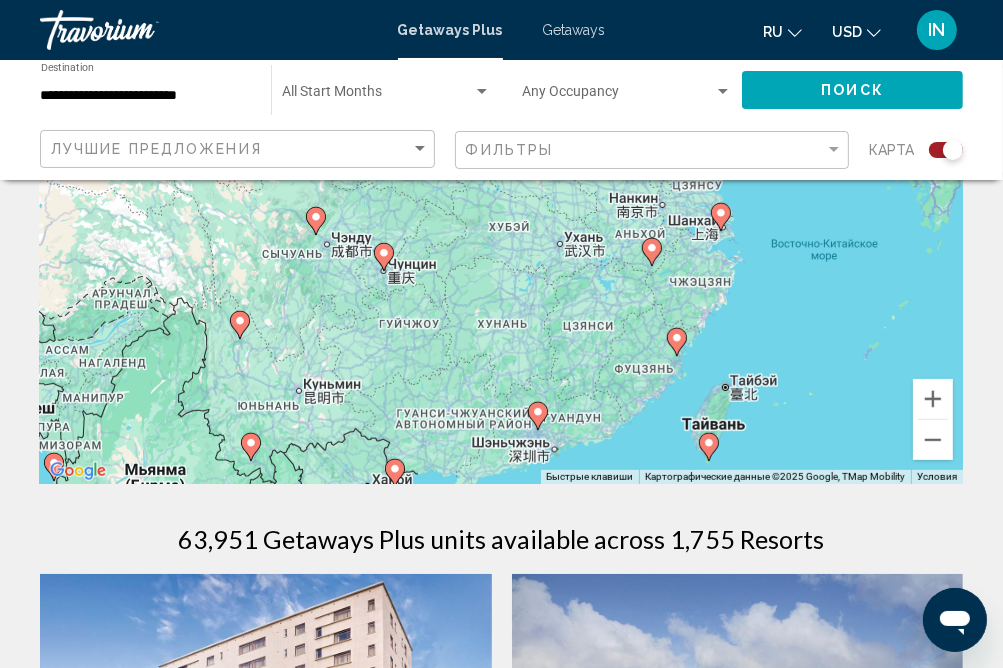 click 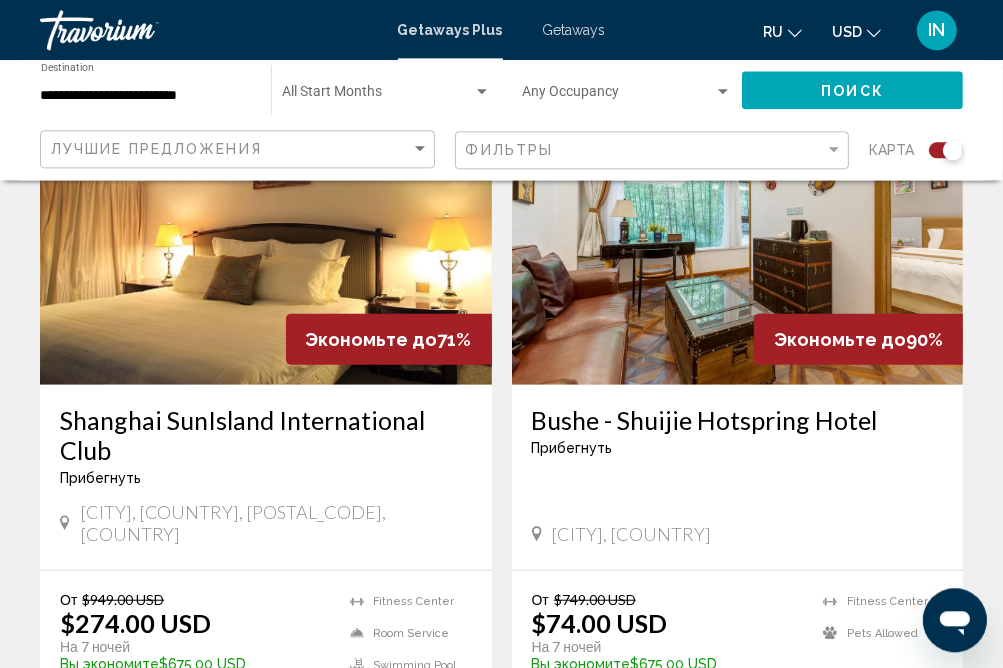 scroll, scrollTop: 950, scrollLeft: 0, axis: vertical 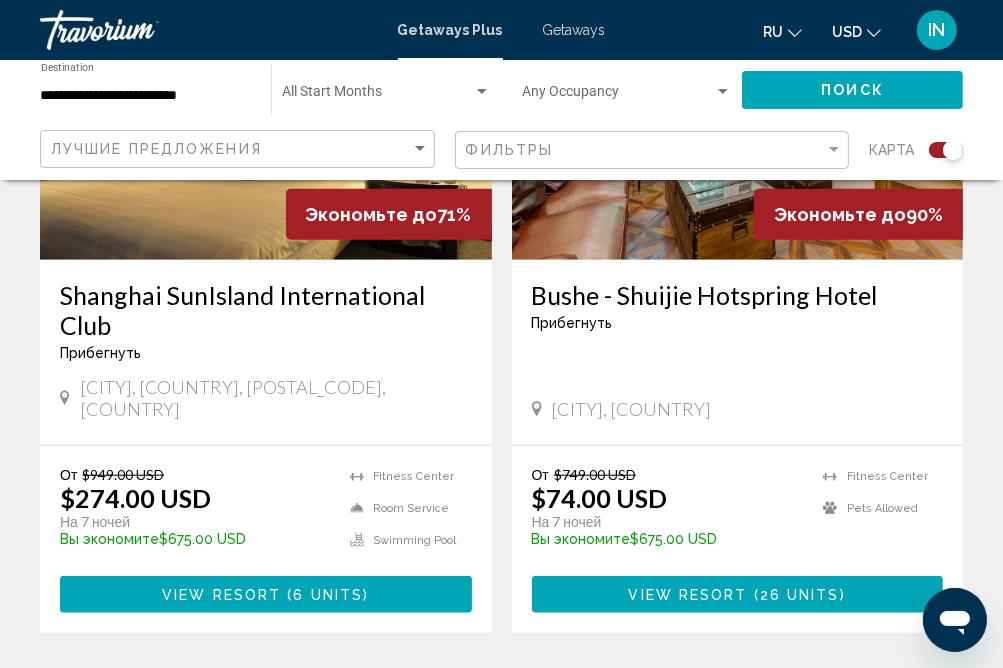 click on "Bushe - Shuijie Hotspring Hotel" at bounding box center (738, 295) 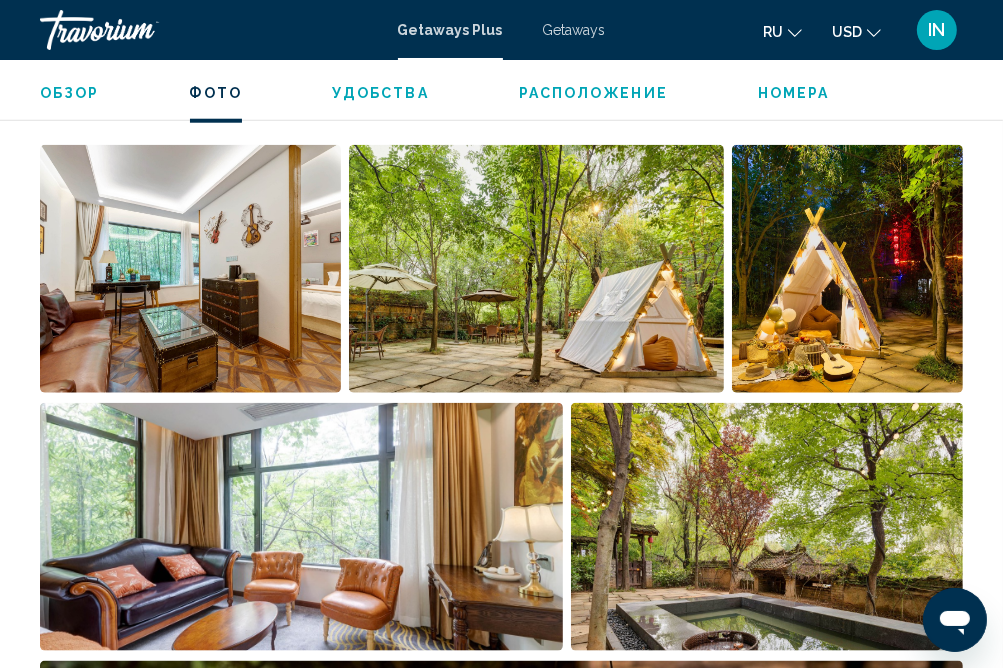 scroll, scrollTop: 1220, scrollLeft: 0, axis: vertical 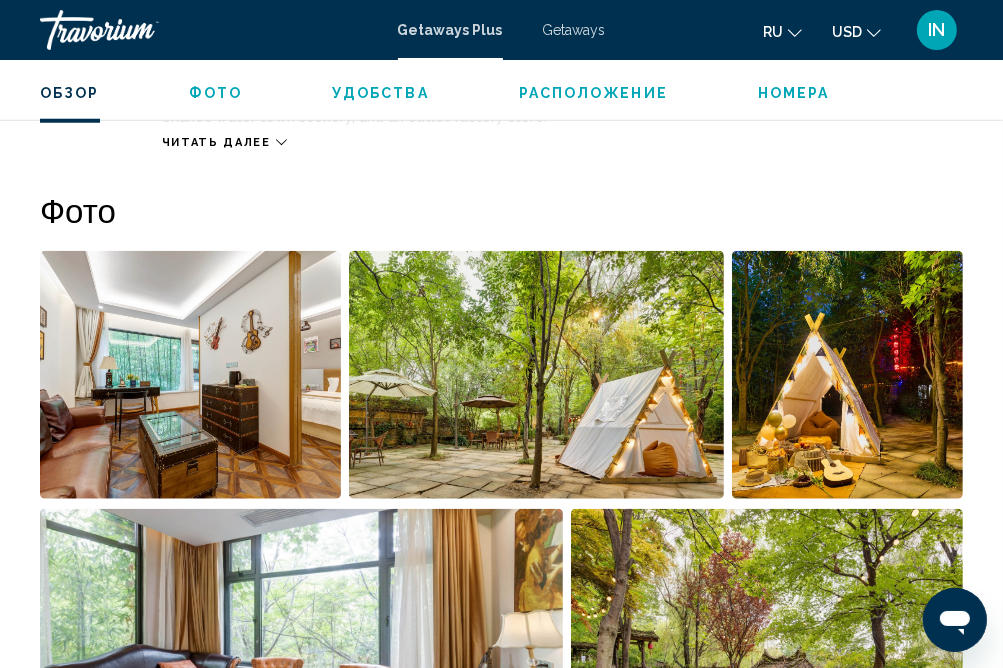 click at bounding box center (537, 375) 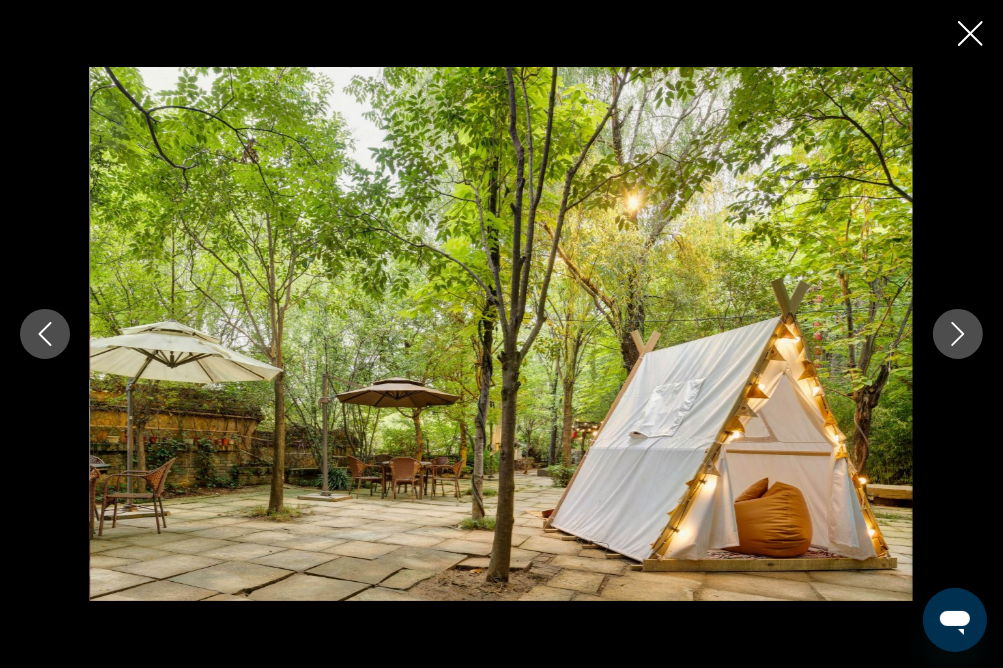 click 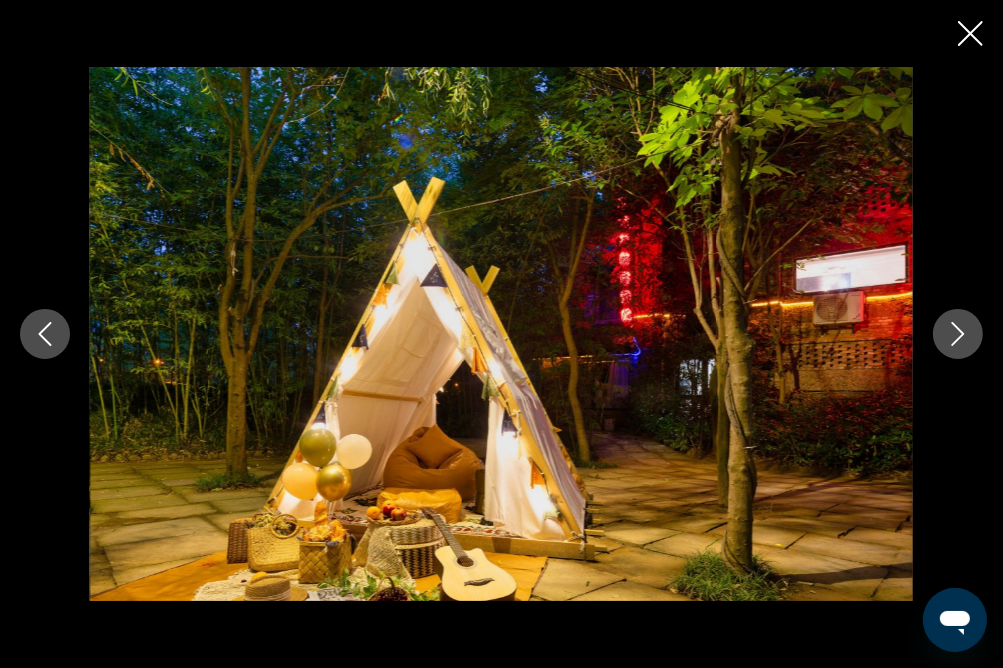 click 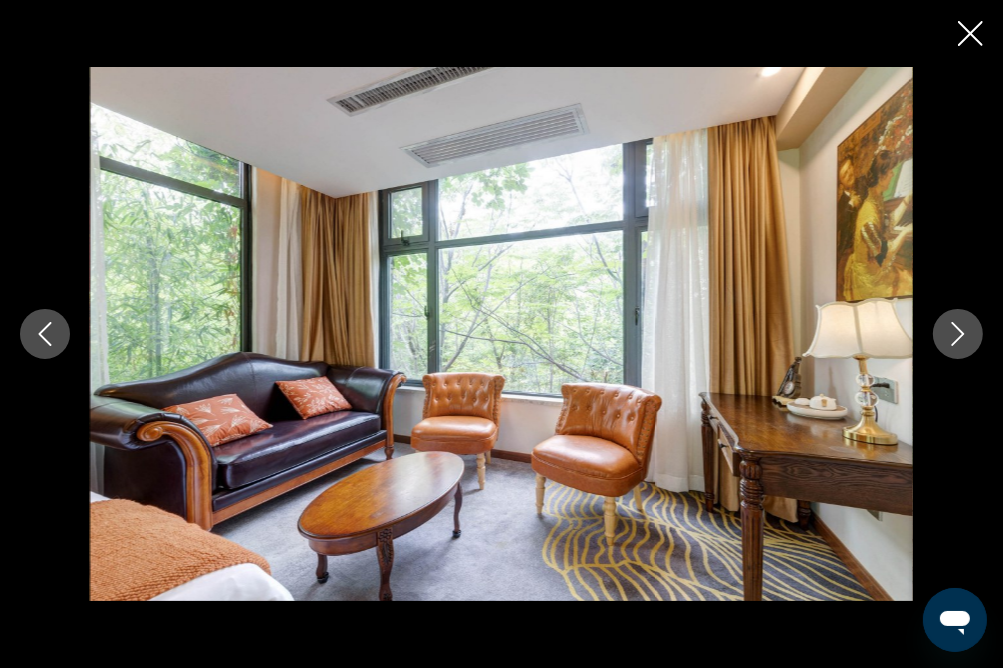 click 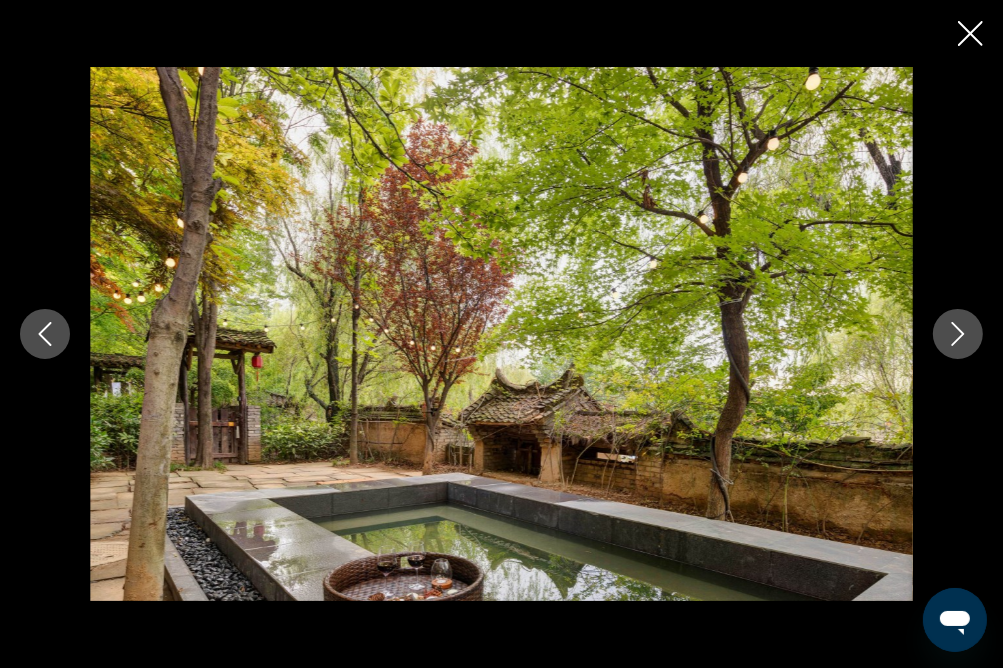 click 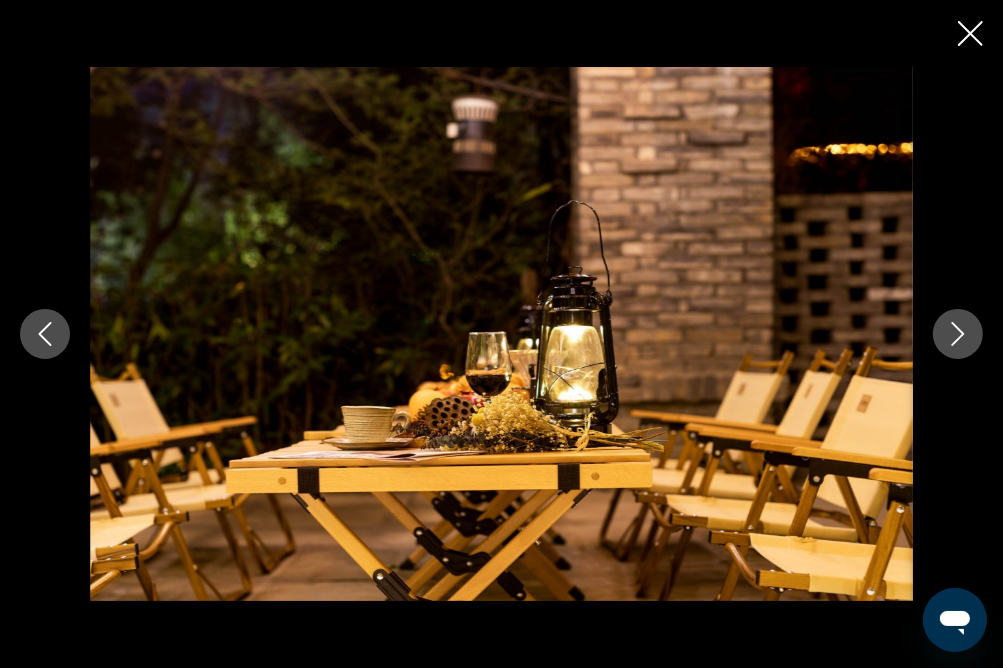 click 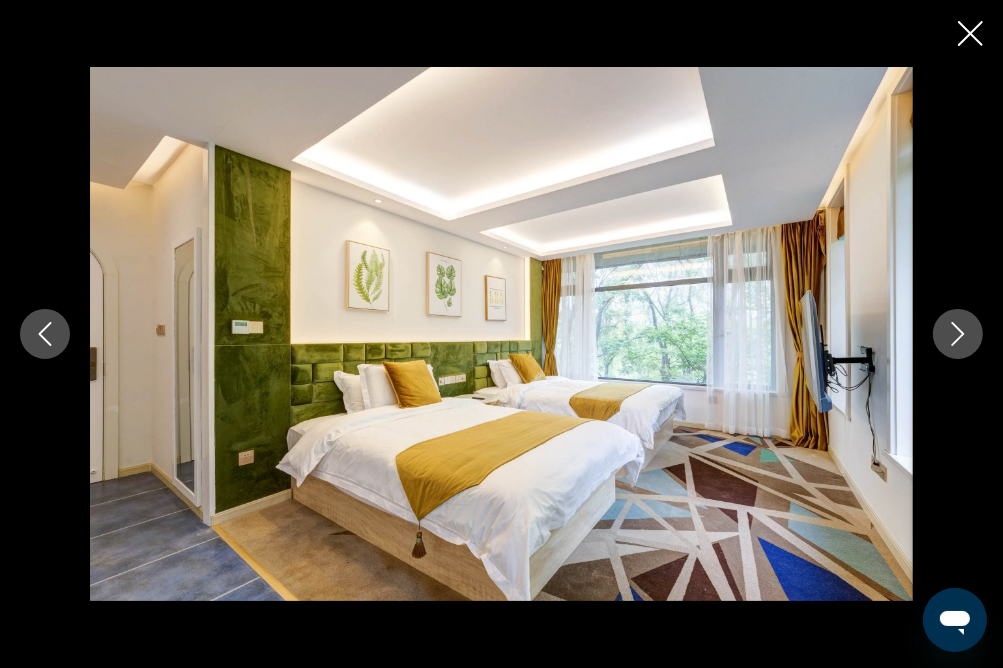 click 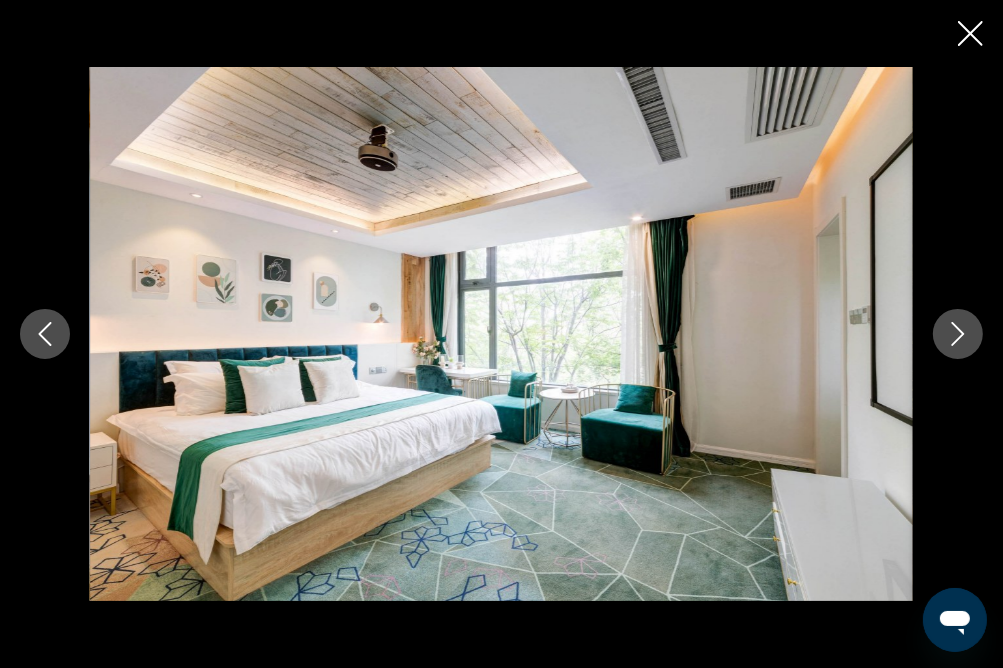 click 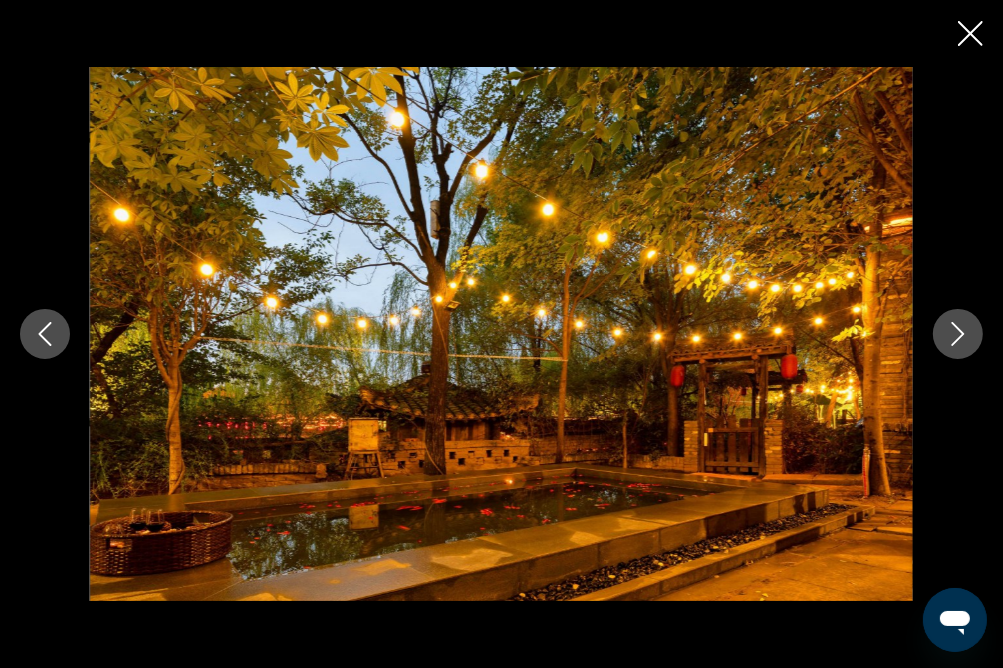 click 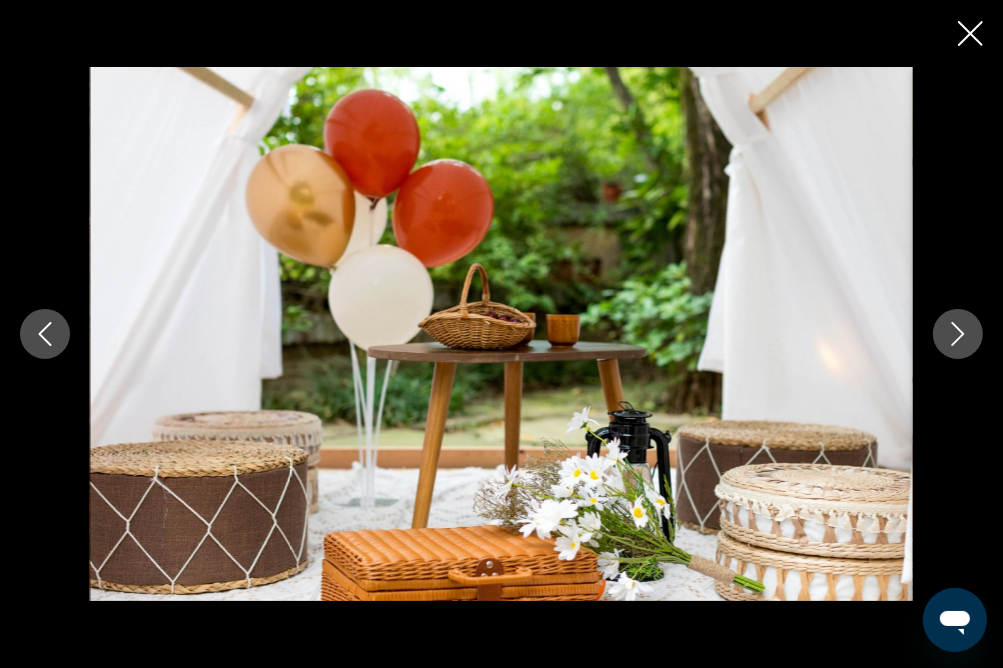 click 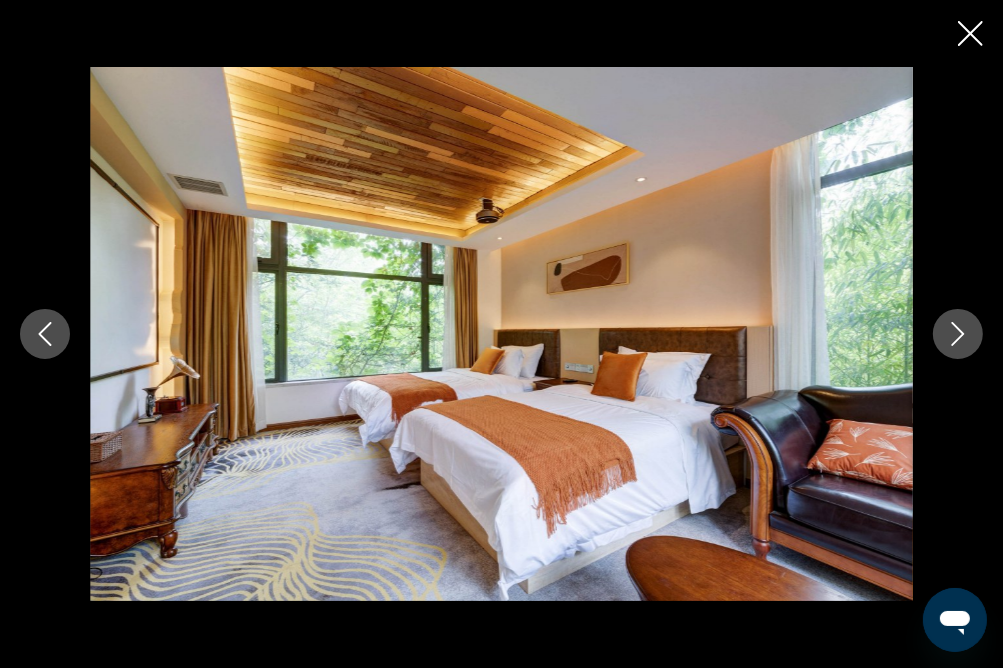 click 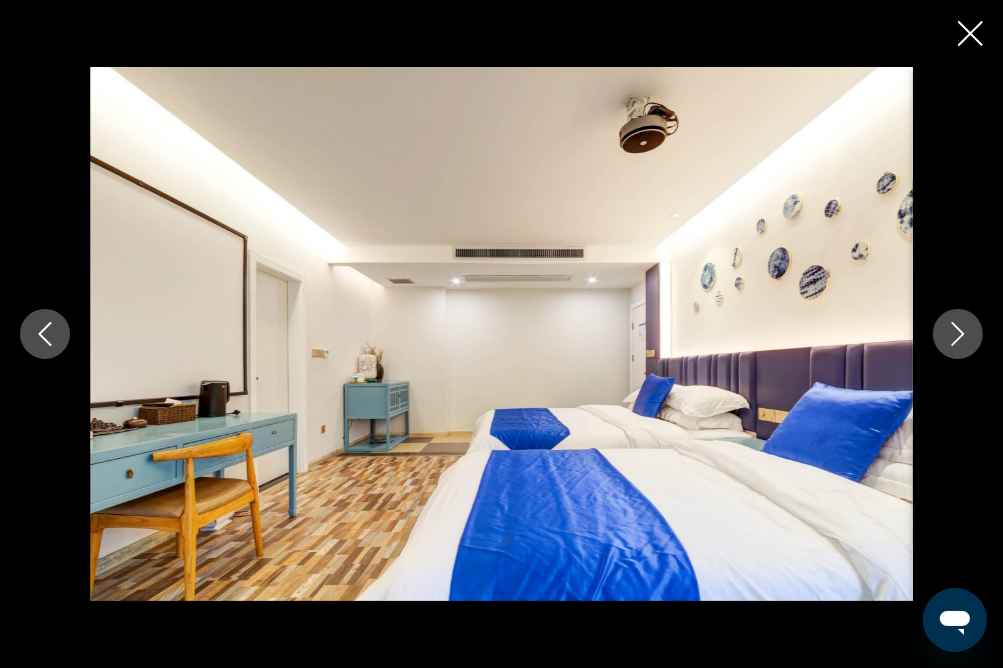 click 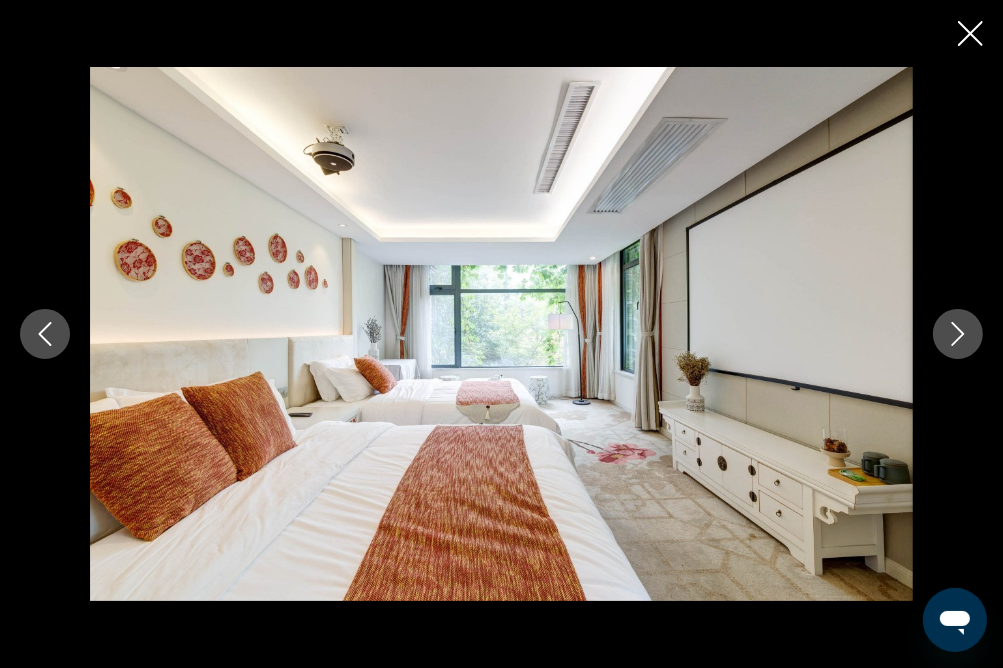 click 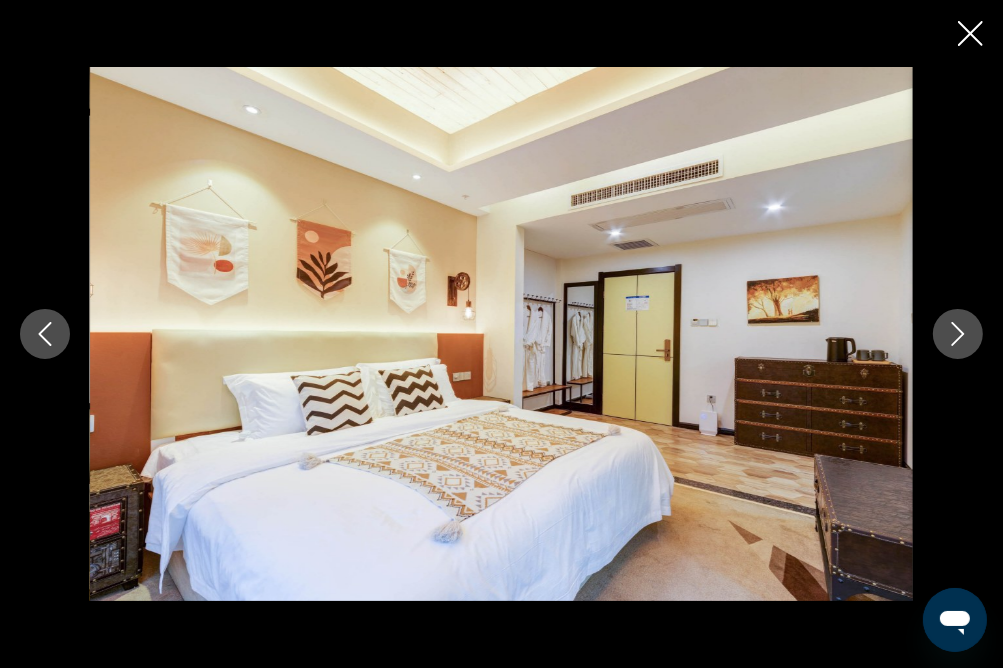 click 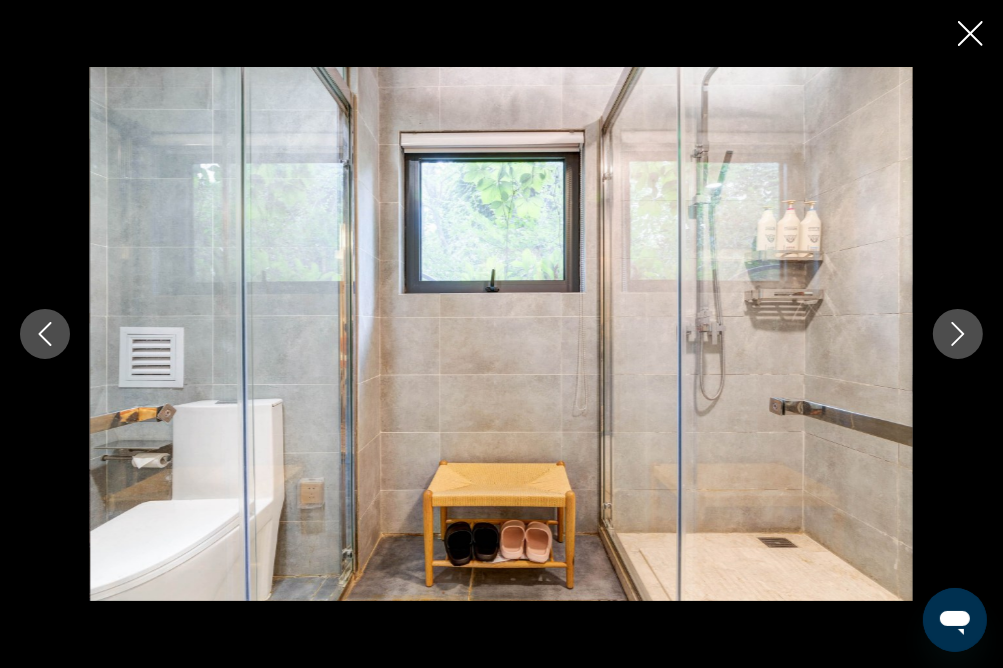 click 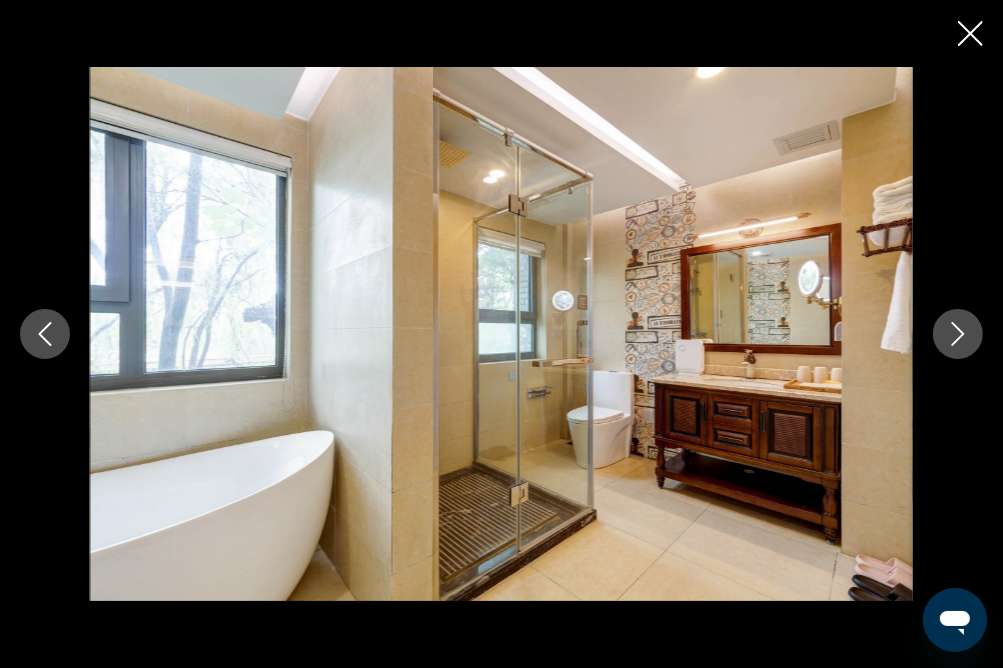 click 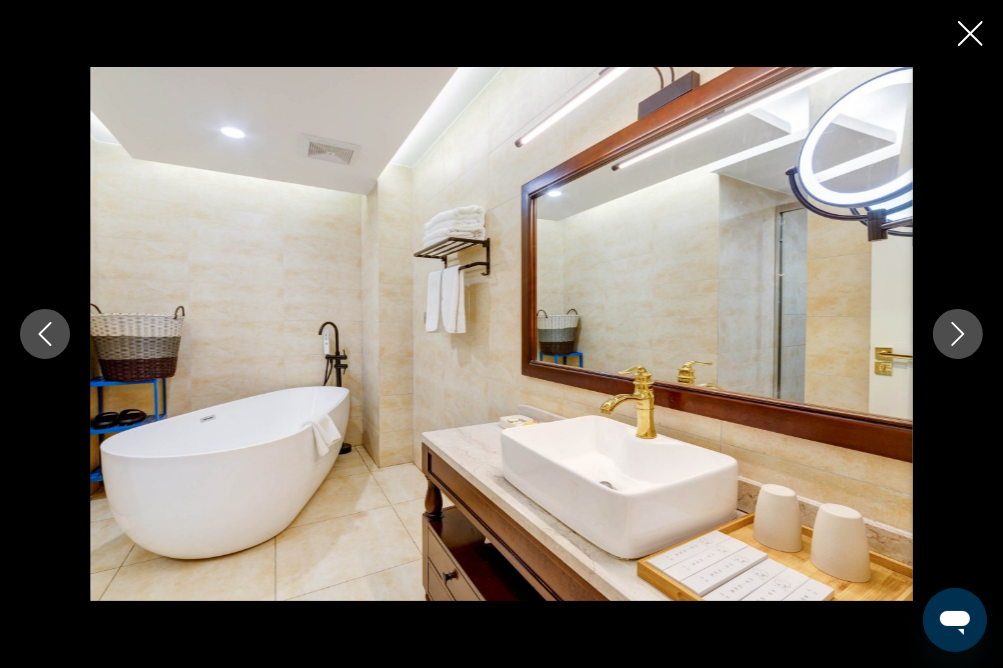 click 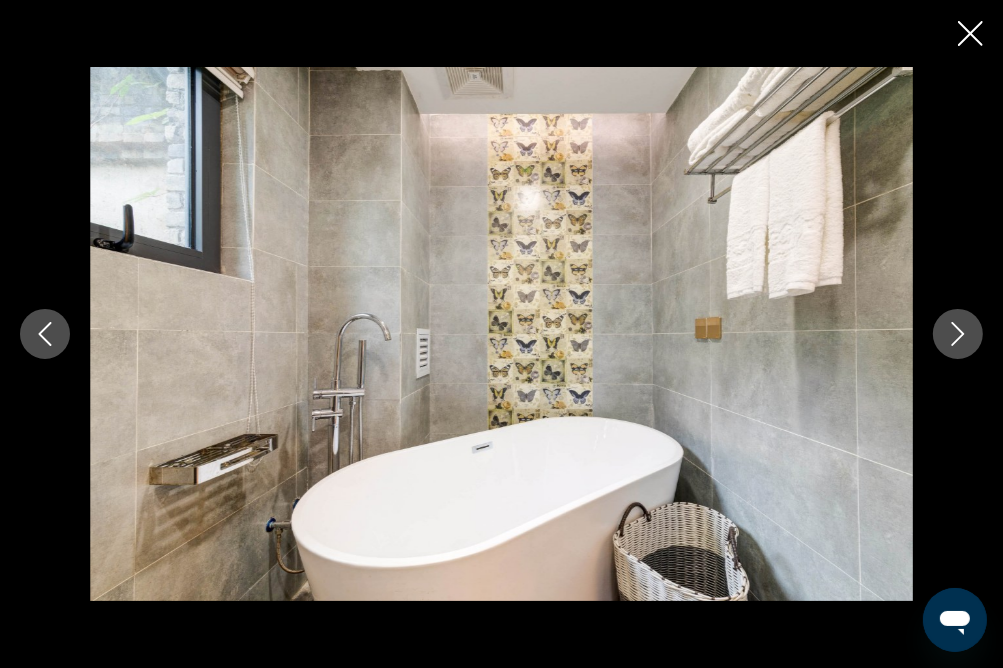 click 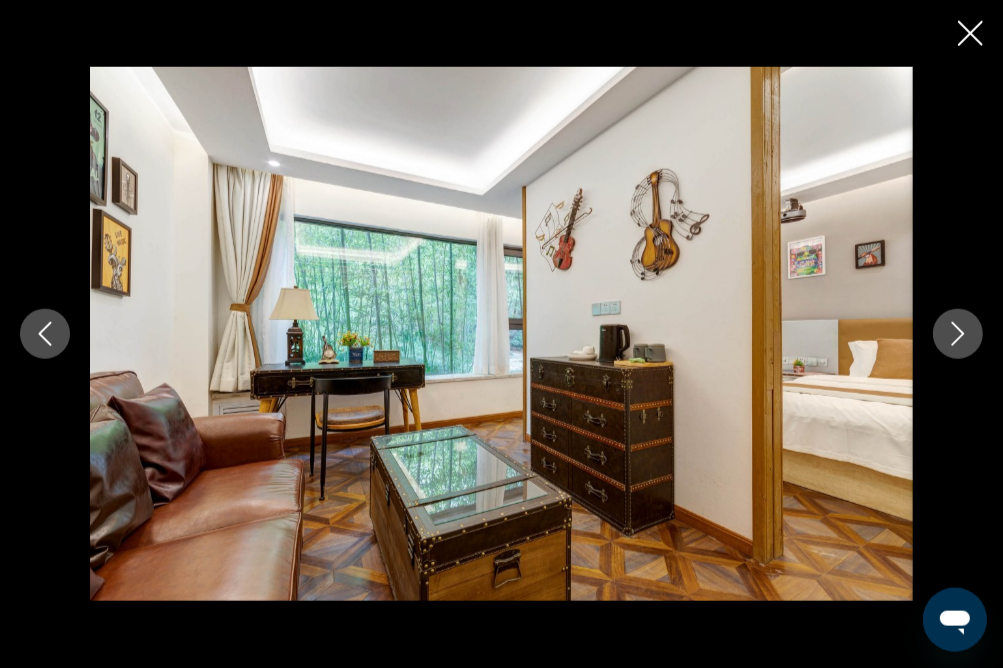 scroll, scrollTop: 1854, scrollLeft: 0, axis: vertical 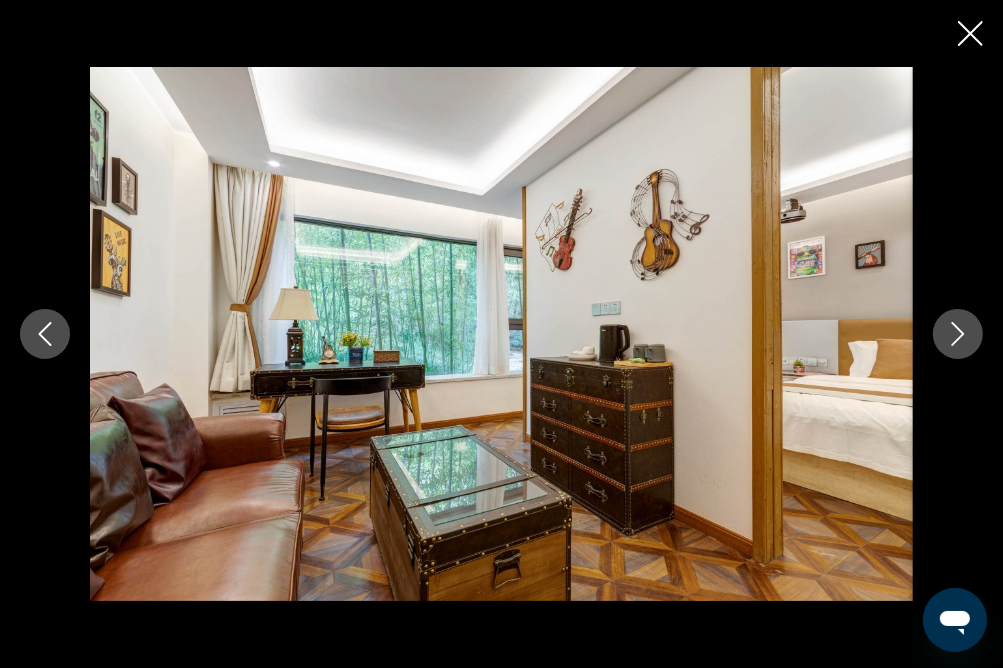 click 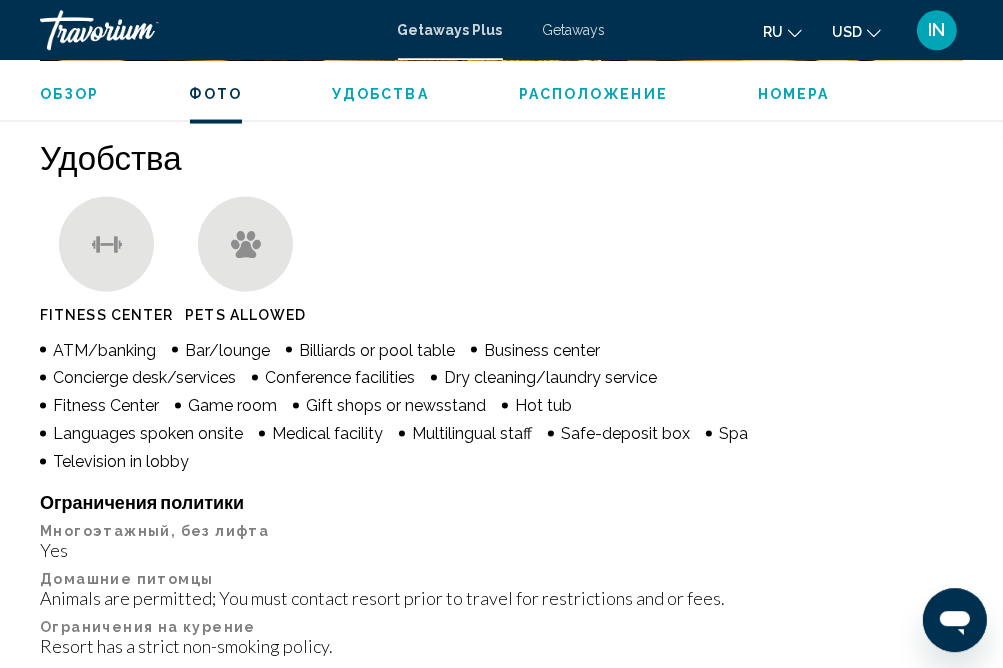 scroll, scrollTop: 2171, scrollLeft: 0, axis: vertical 